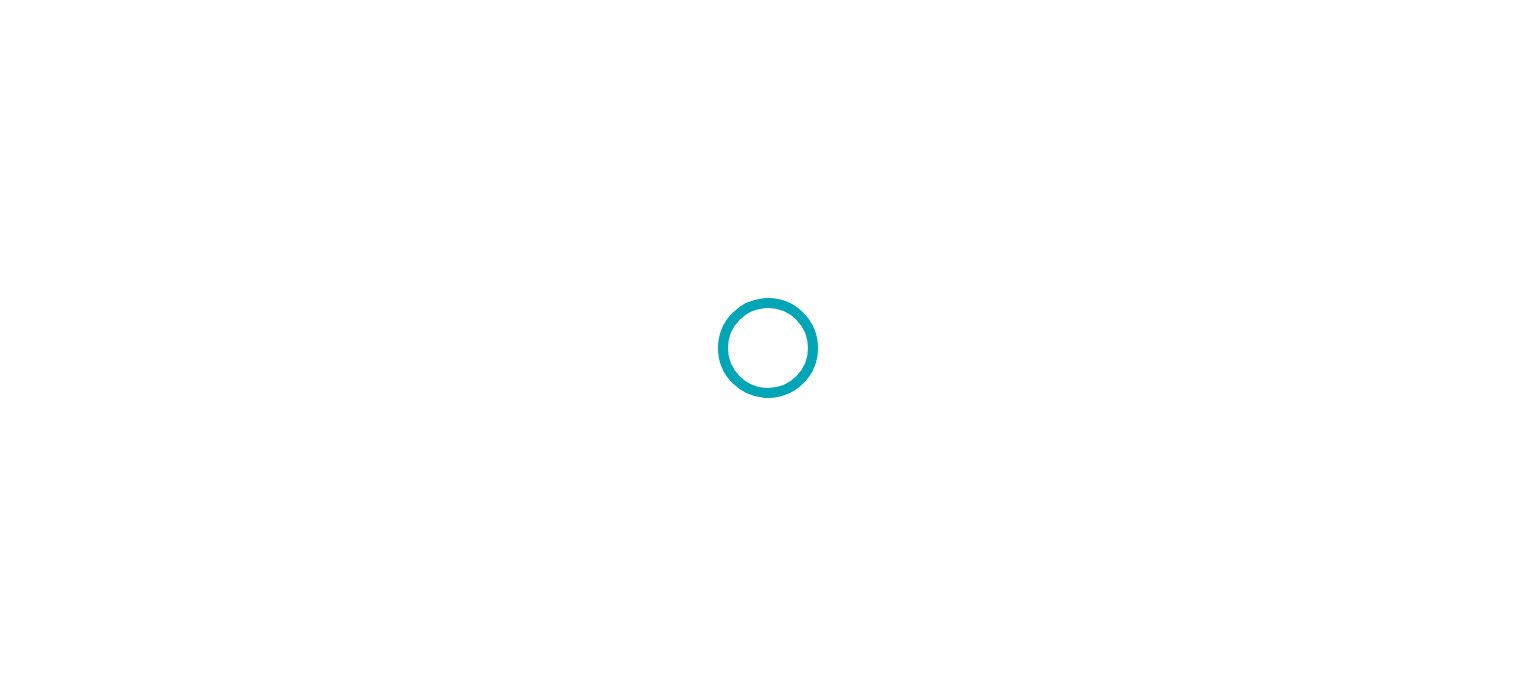 scroll, scrollTop: 0, scrollLeft: 0, axis: both 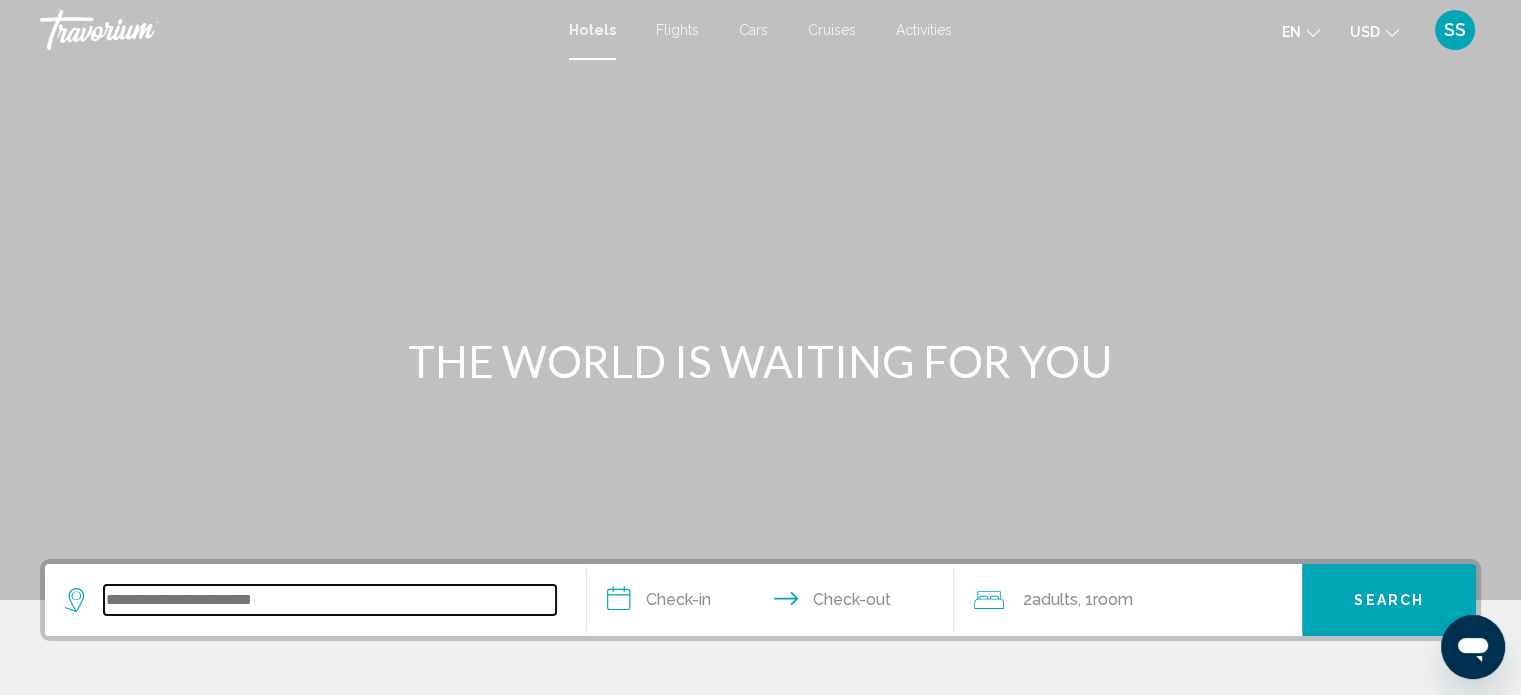 click at bounding box center [330, 600] 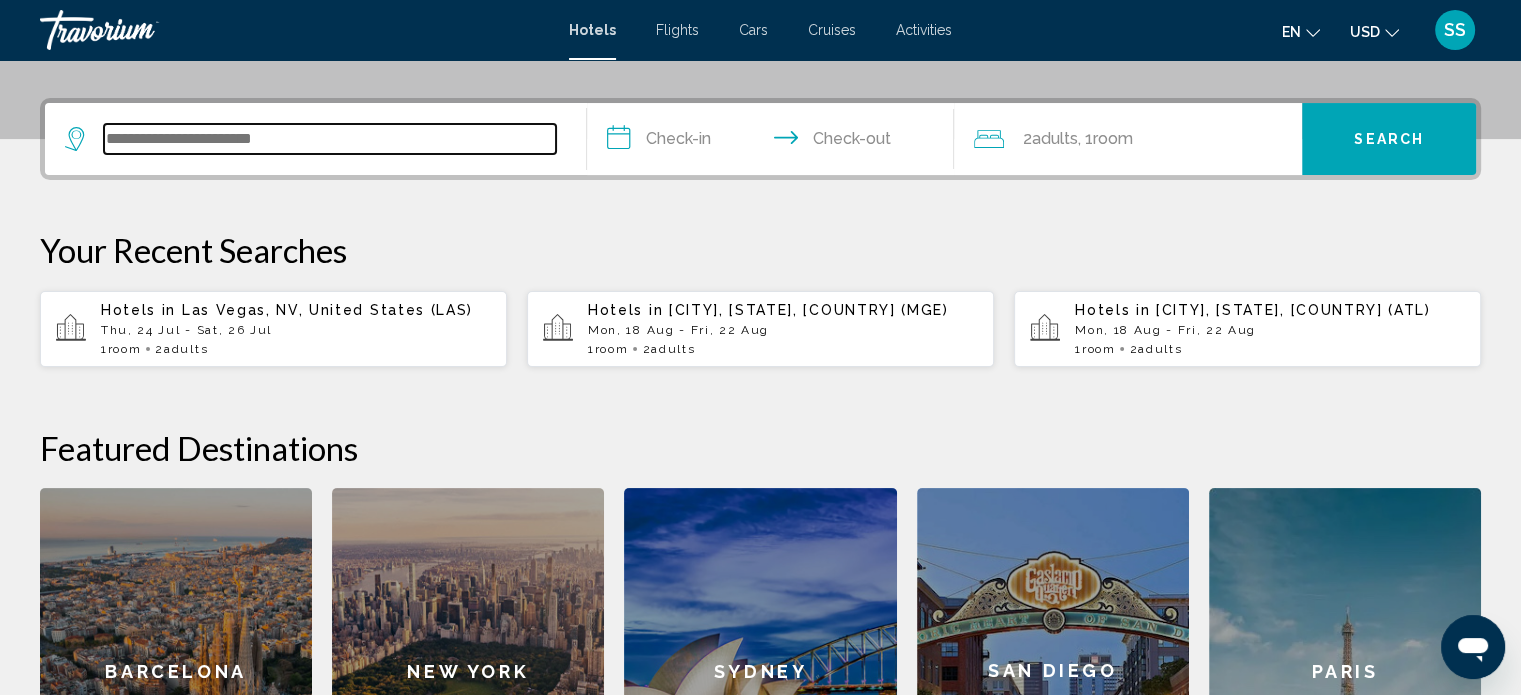scroll, scrollTop: 493, scrollLeft: 0, axis: vertical 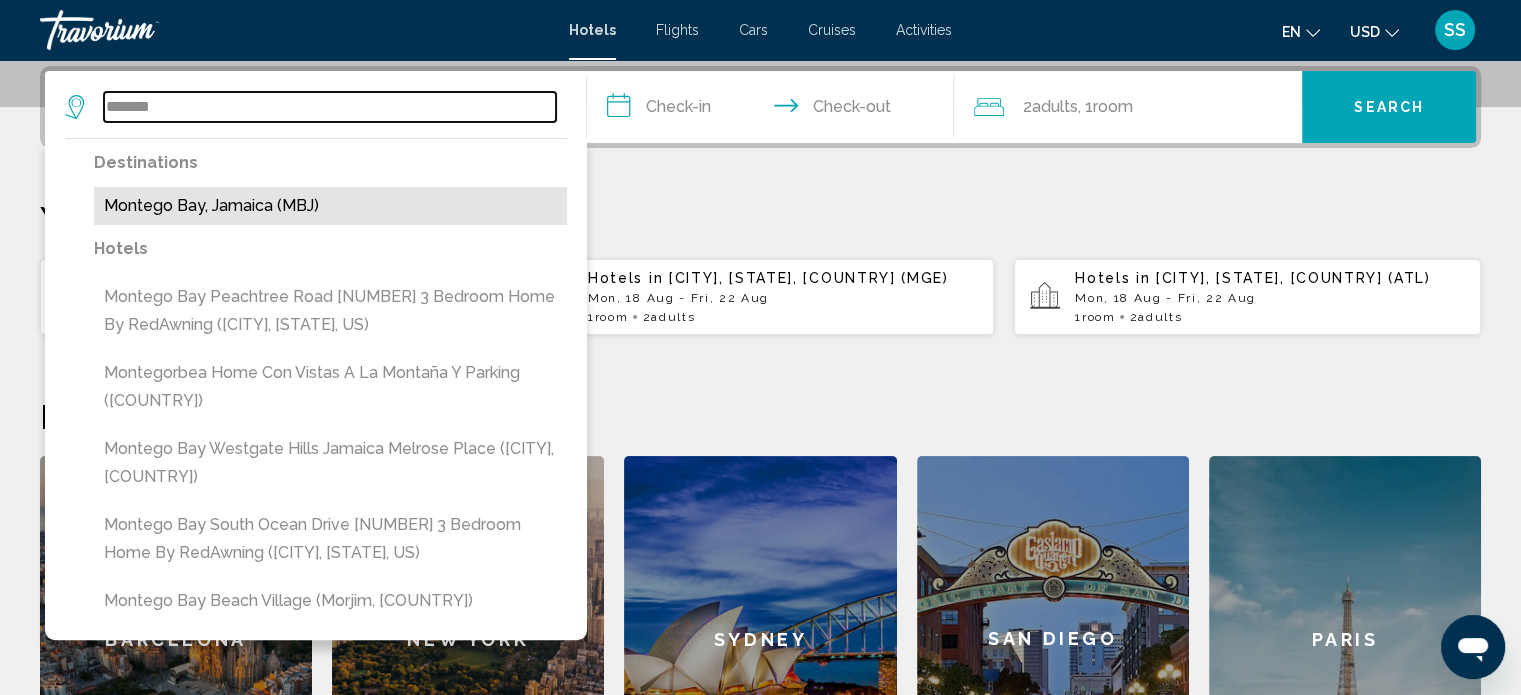 type on "*******" 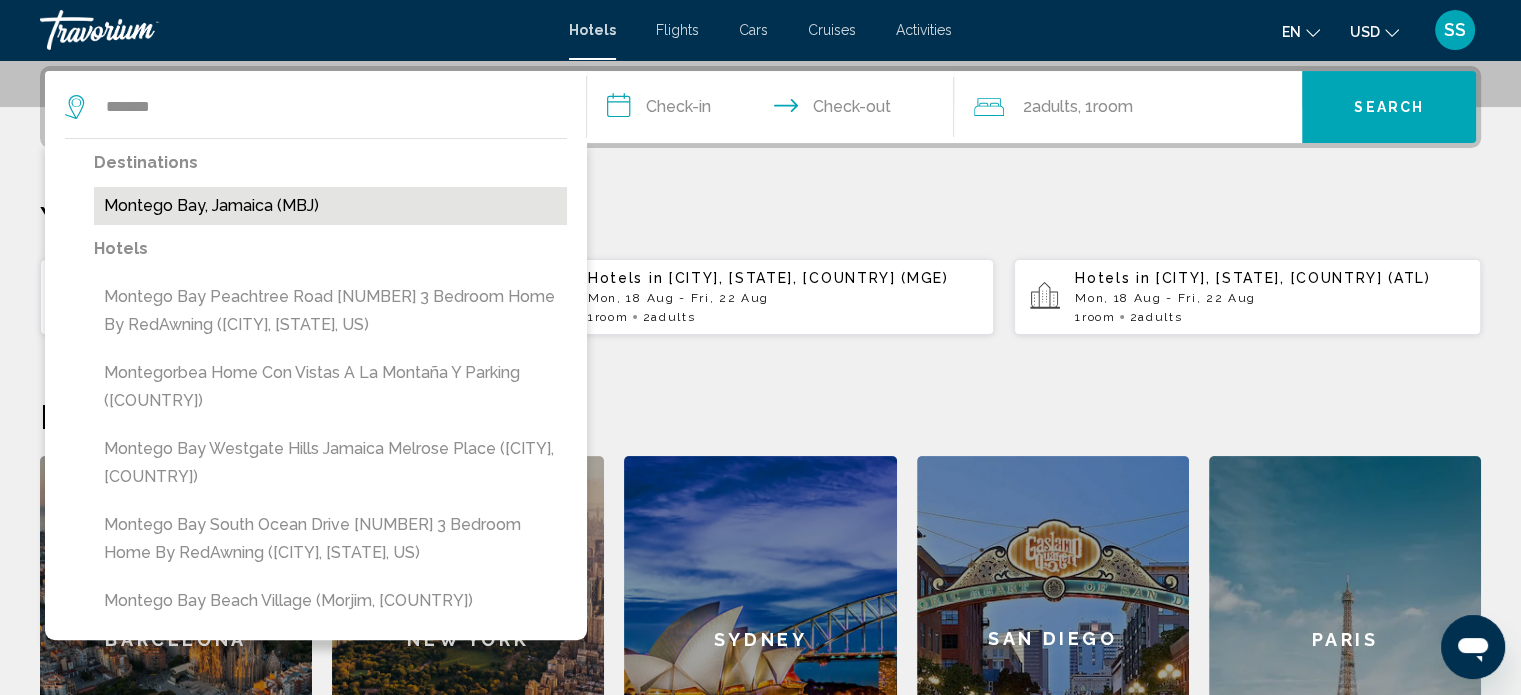 click on "Montego Bay, Jamaica (MBJ)" at bounding box center [330, 206] 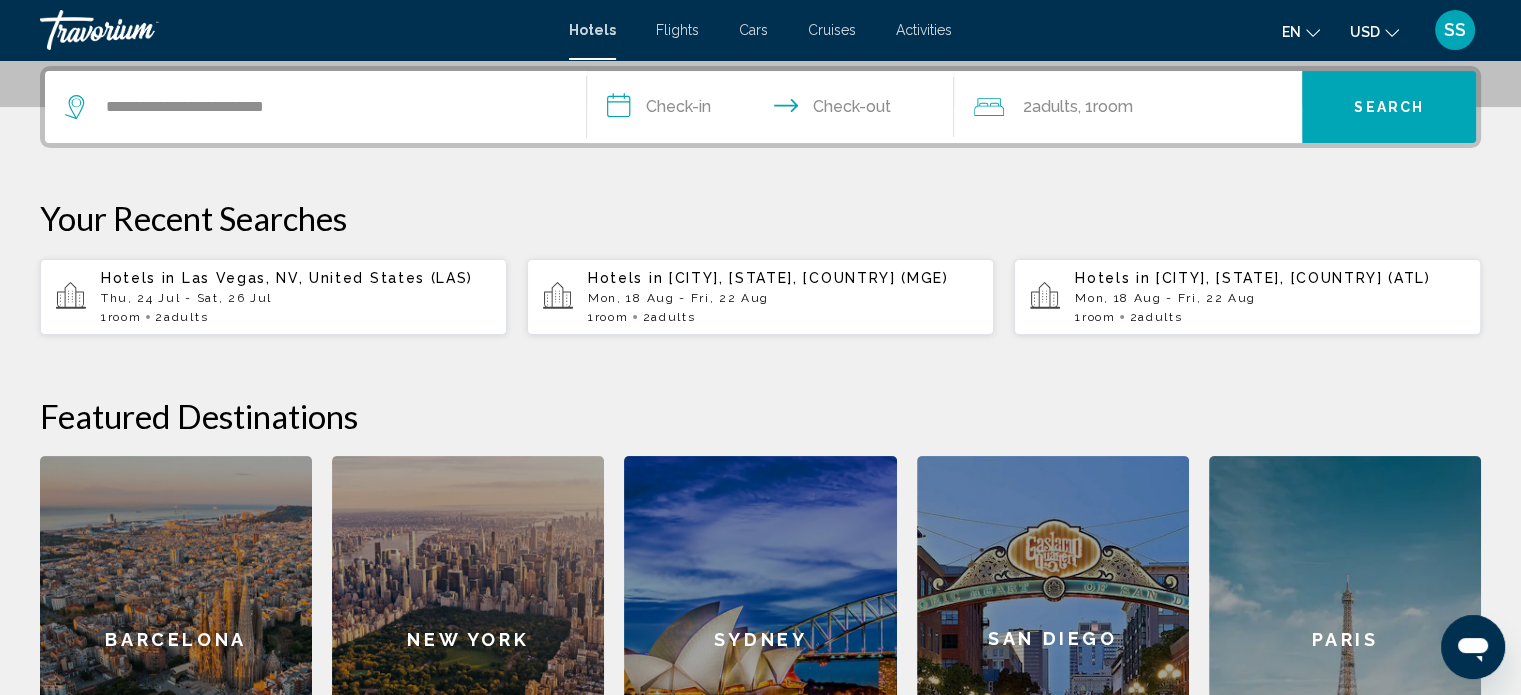 click on "Flights" at bounding box center (677, 30) 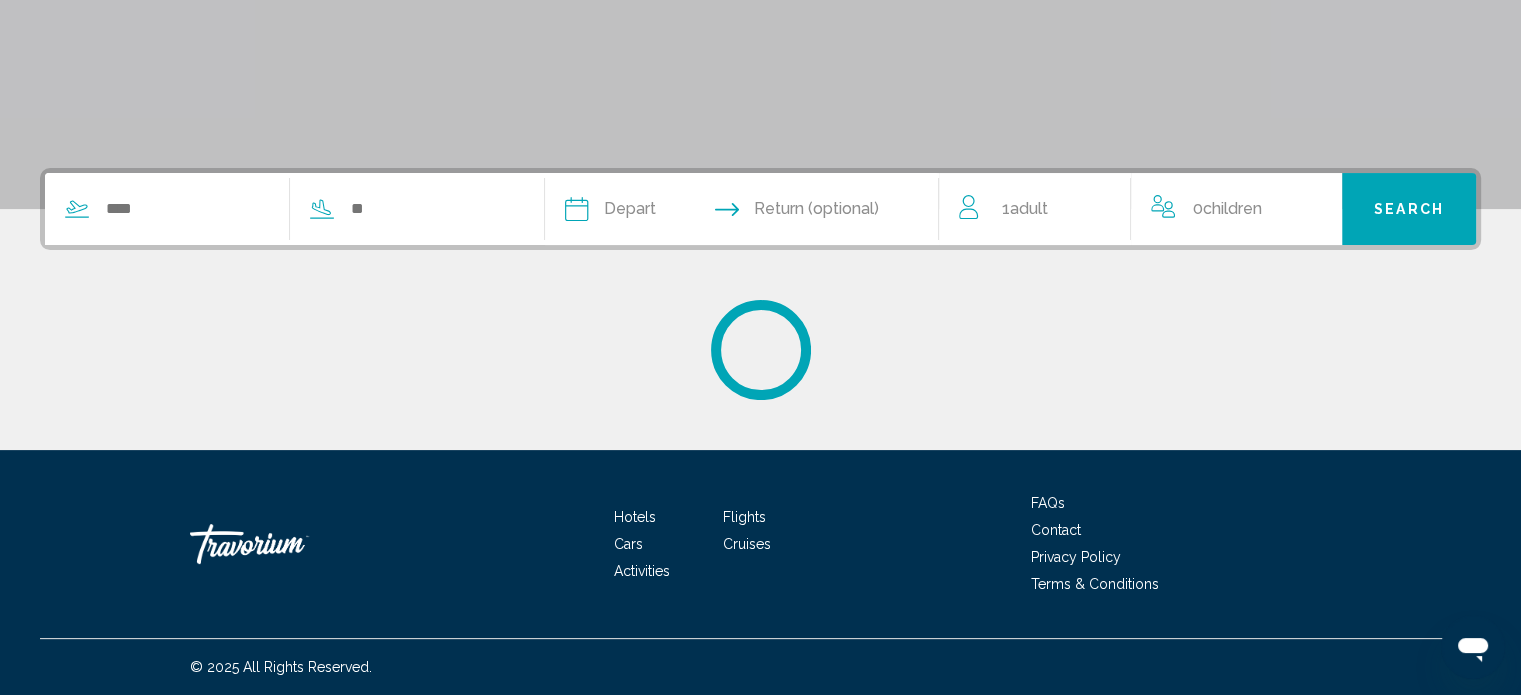 scroll, scrollTop: 0, scrollLeft: 0, axis: both 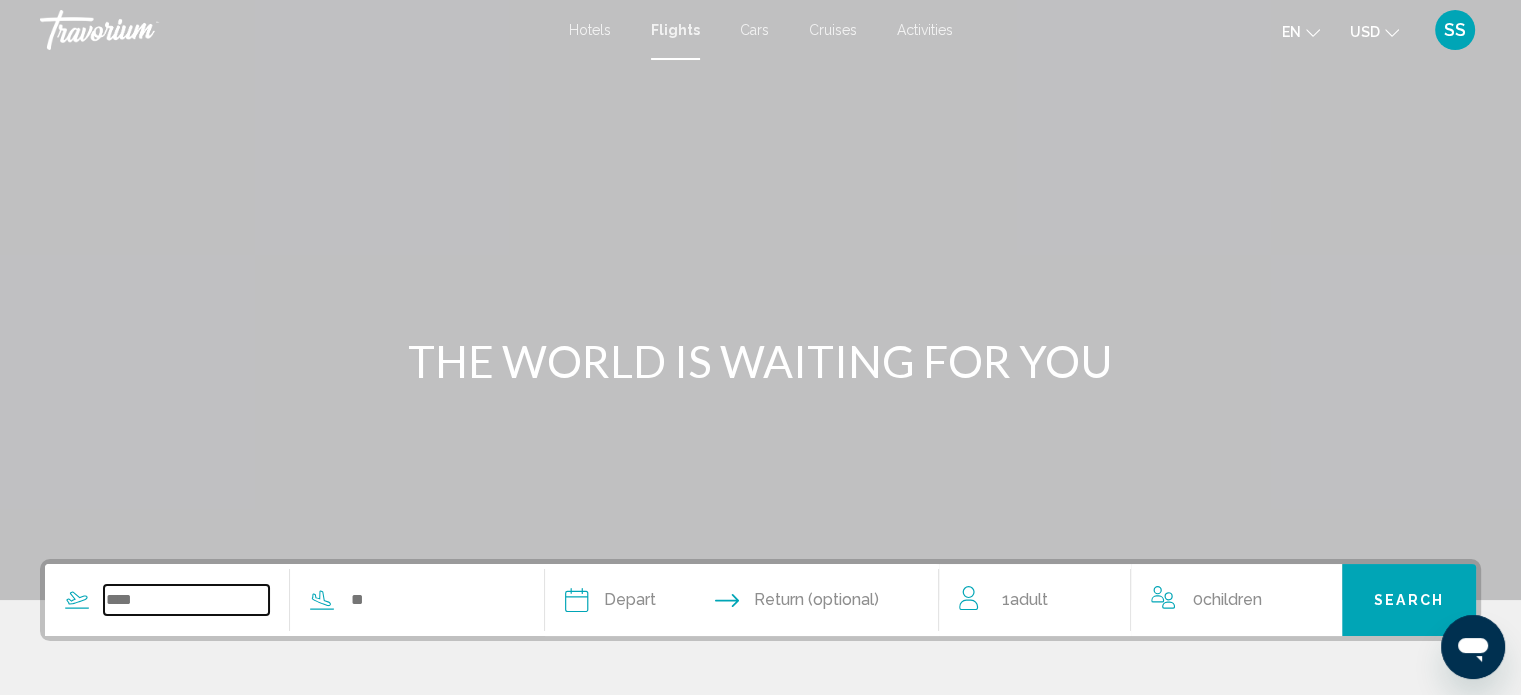 click at bounding box center (186, 600) 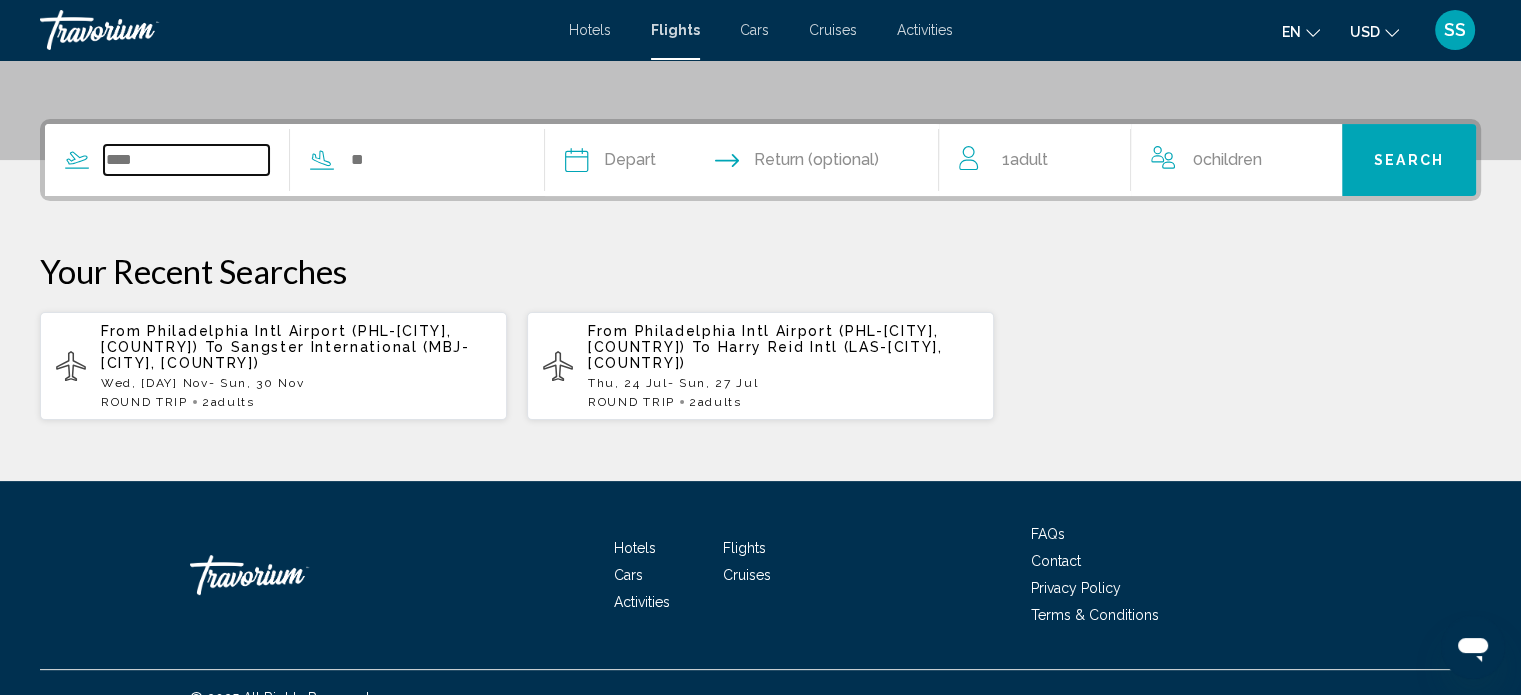 scroll, scrollTop: 469, scrollLeft: 0, axis: vertical 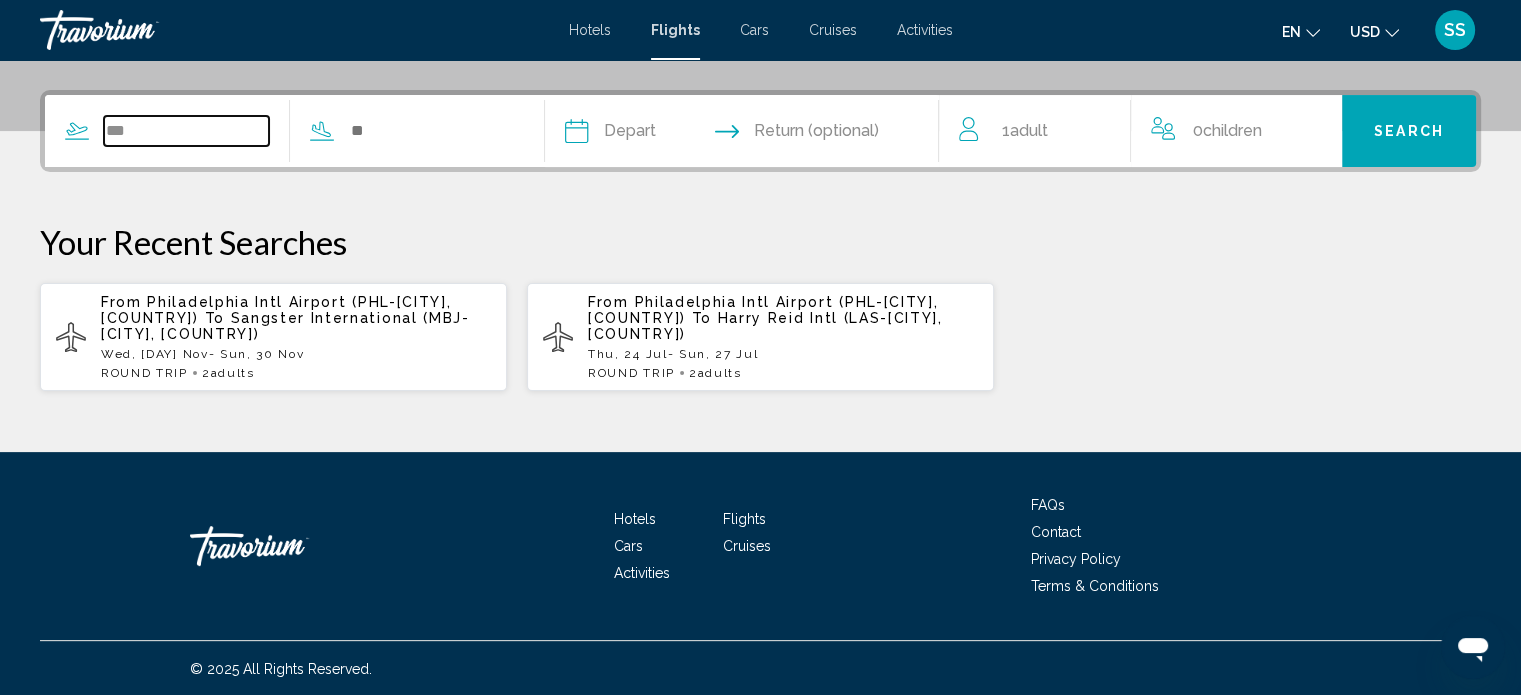 type on "***" 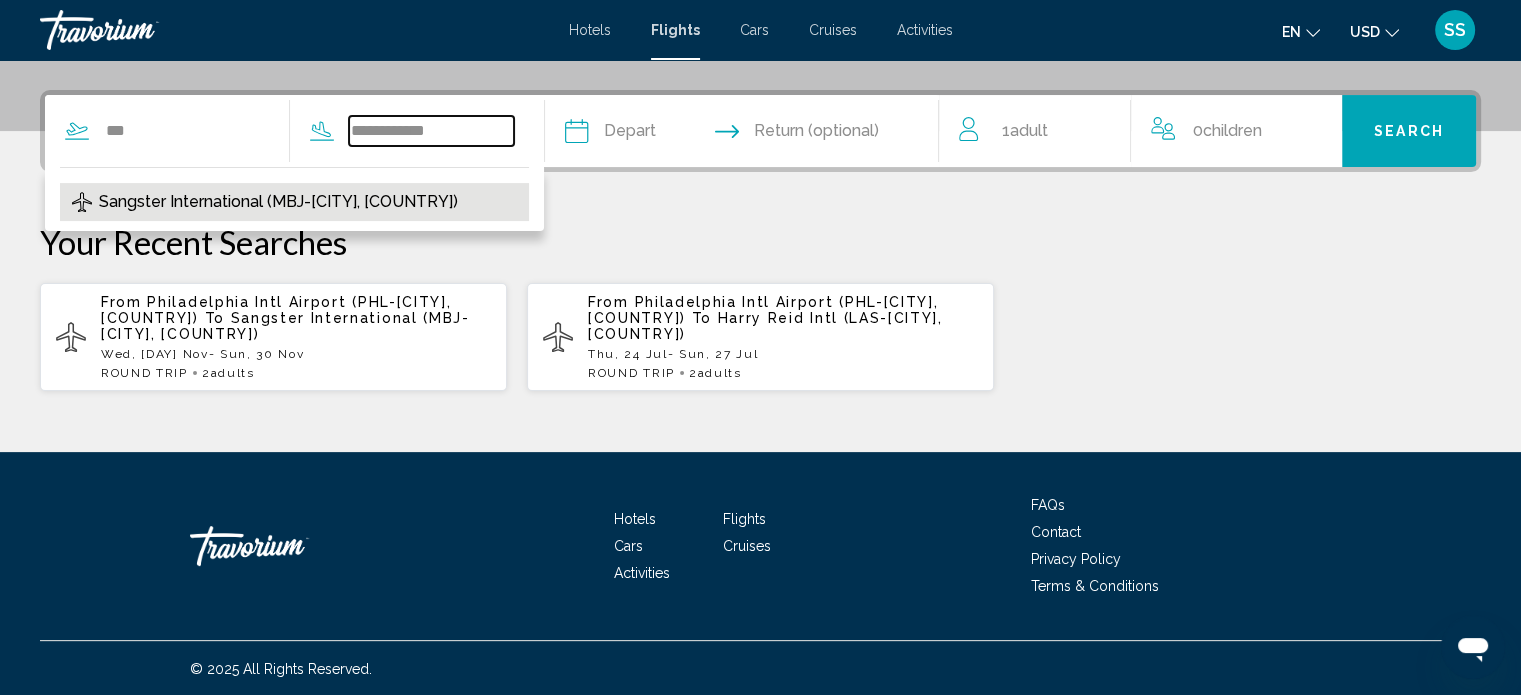 type on "**********" 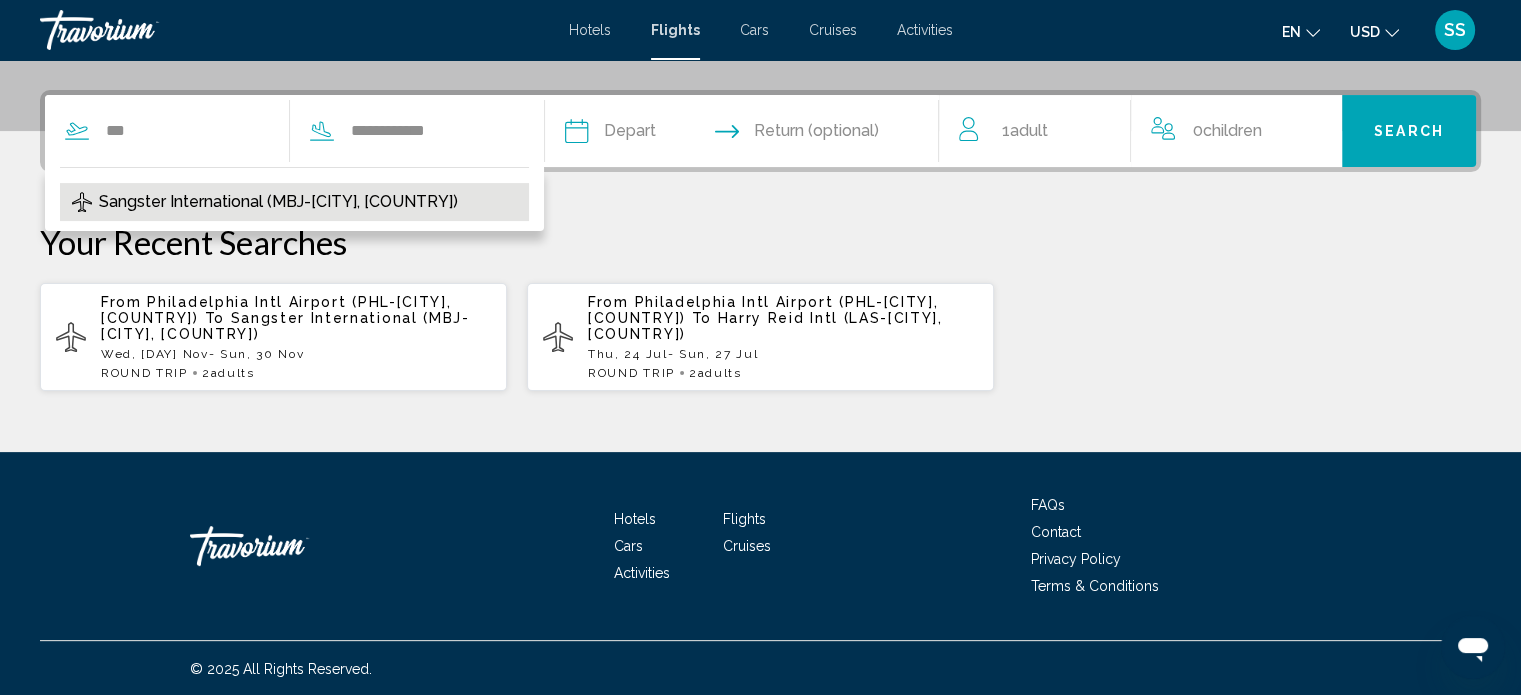 click on "Sangster International (MBJ-[CITY], [COUNTRY])" at bounding box center [278, 202] 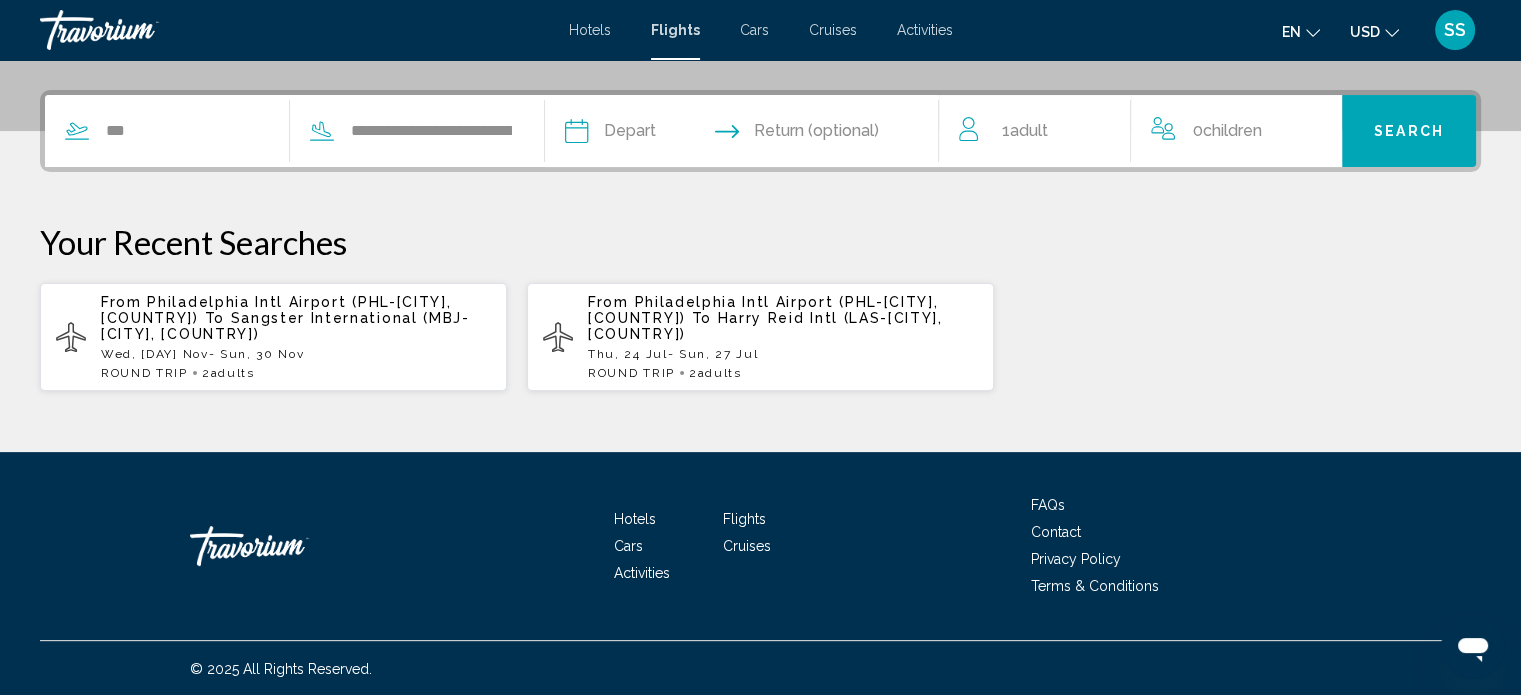 click at bounding box center (657, 134) 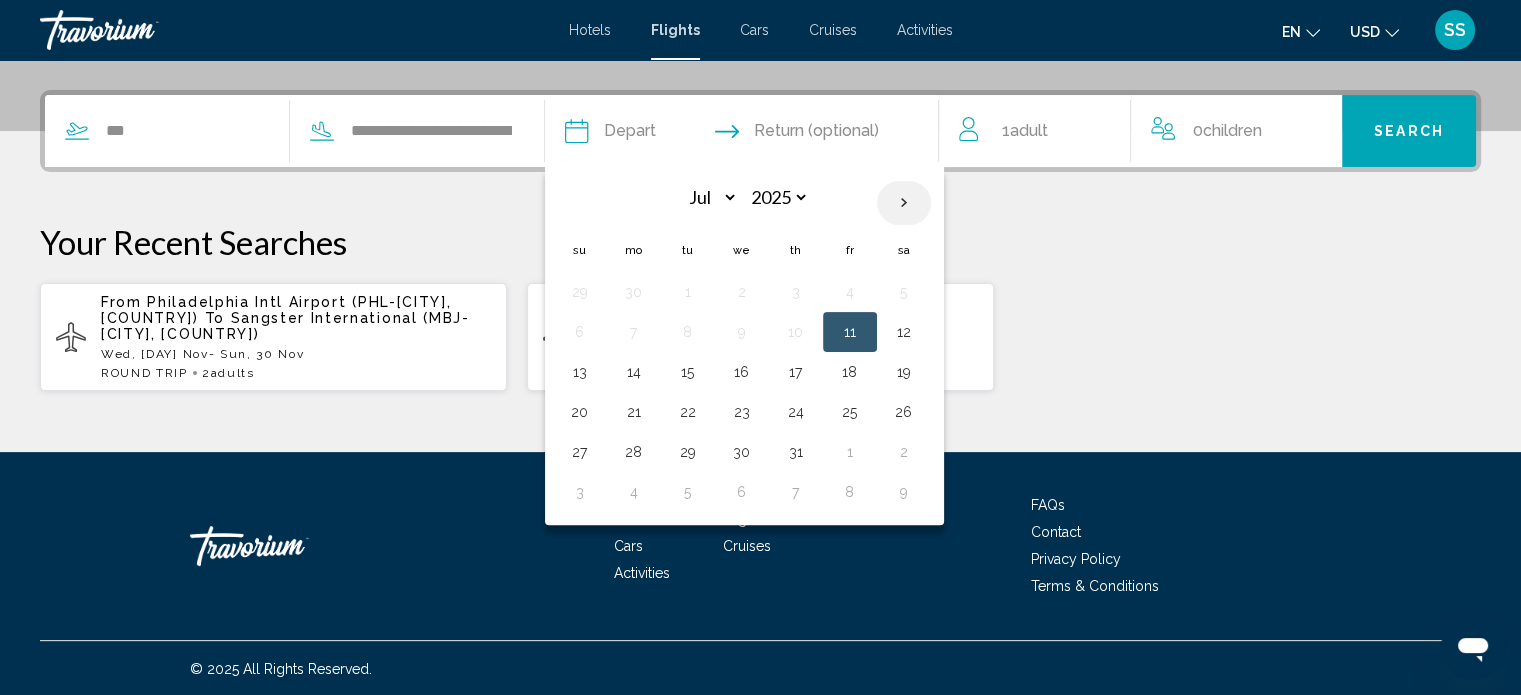 click at bounding box center [904, 203] 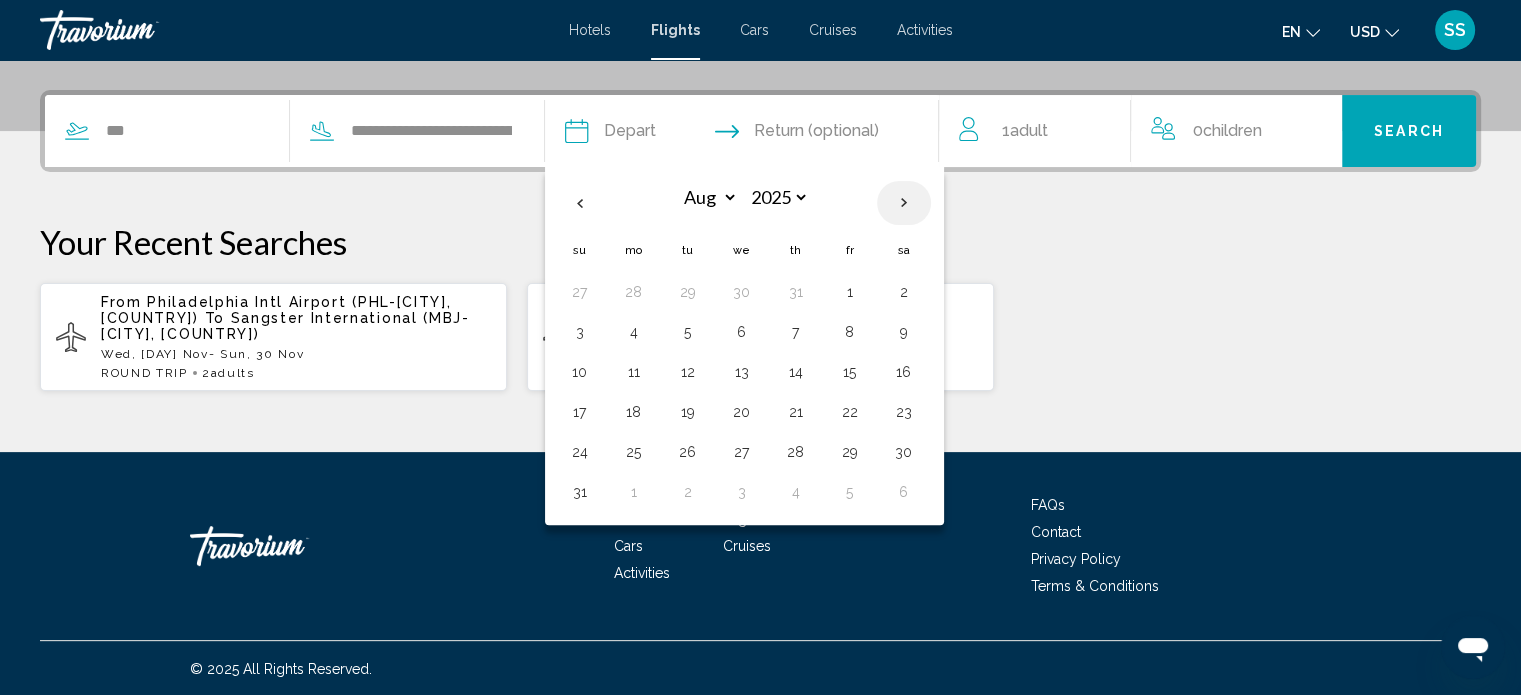 click at bounding box center (904, 203) 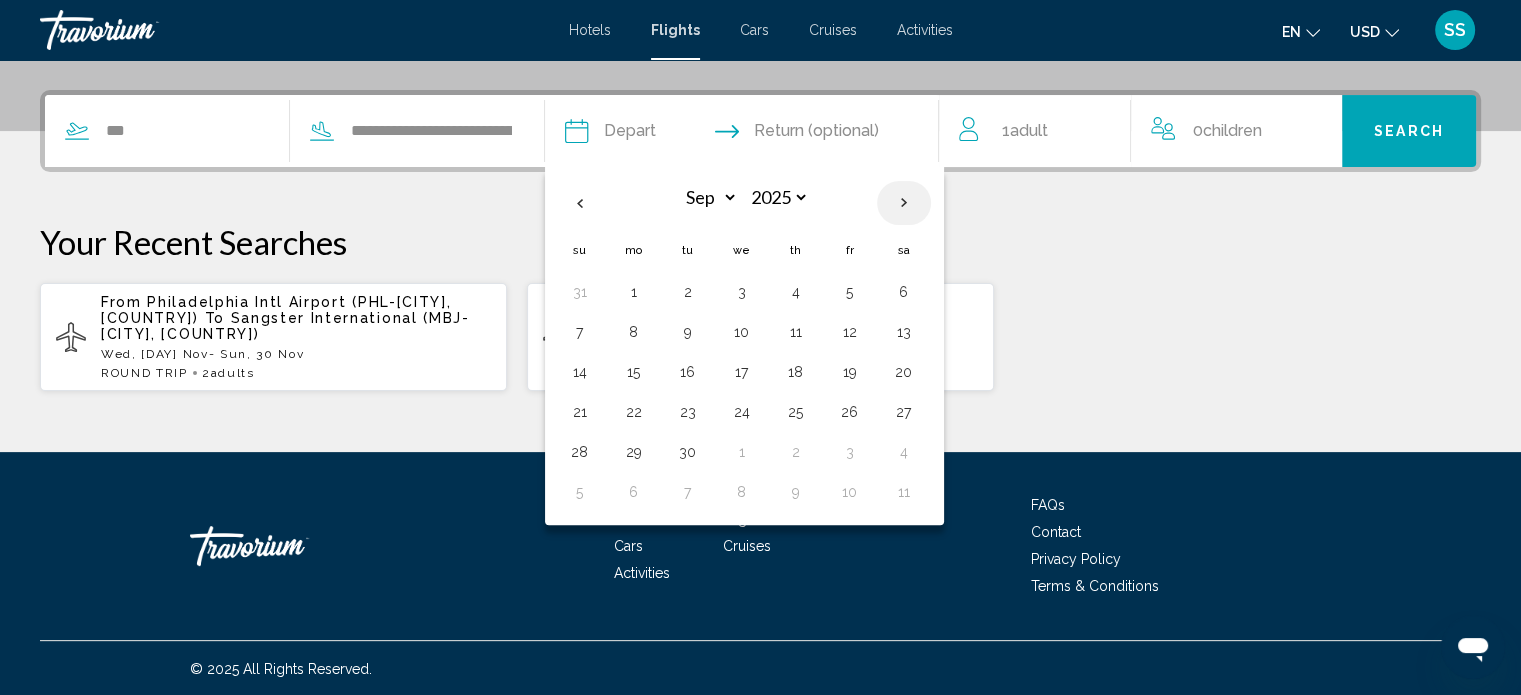 click at bounding box center [904, 203] 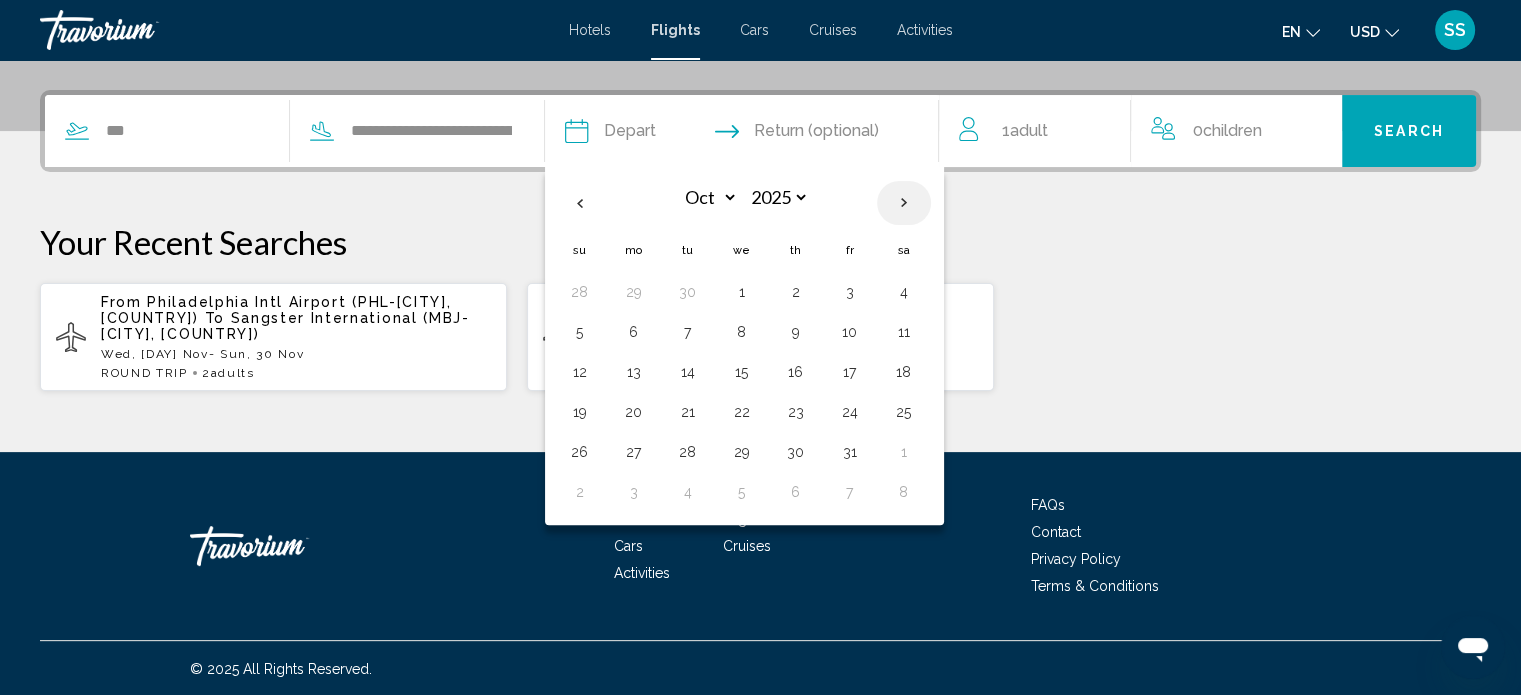 click at bounding box center [904, 203] 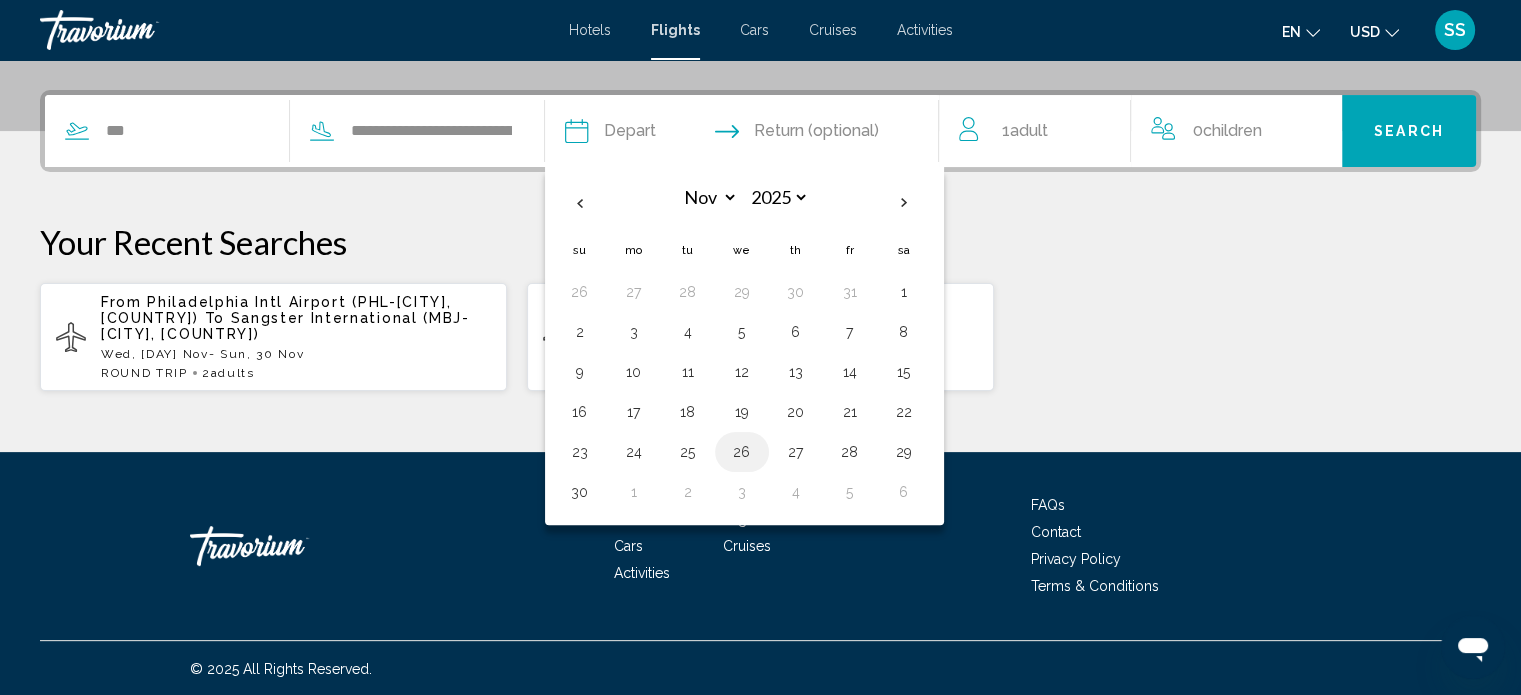 click on "26" at bounding box center [580, 292] 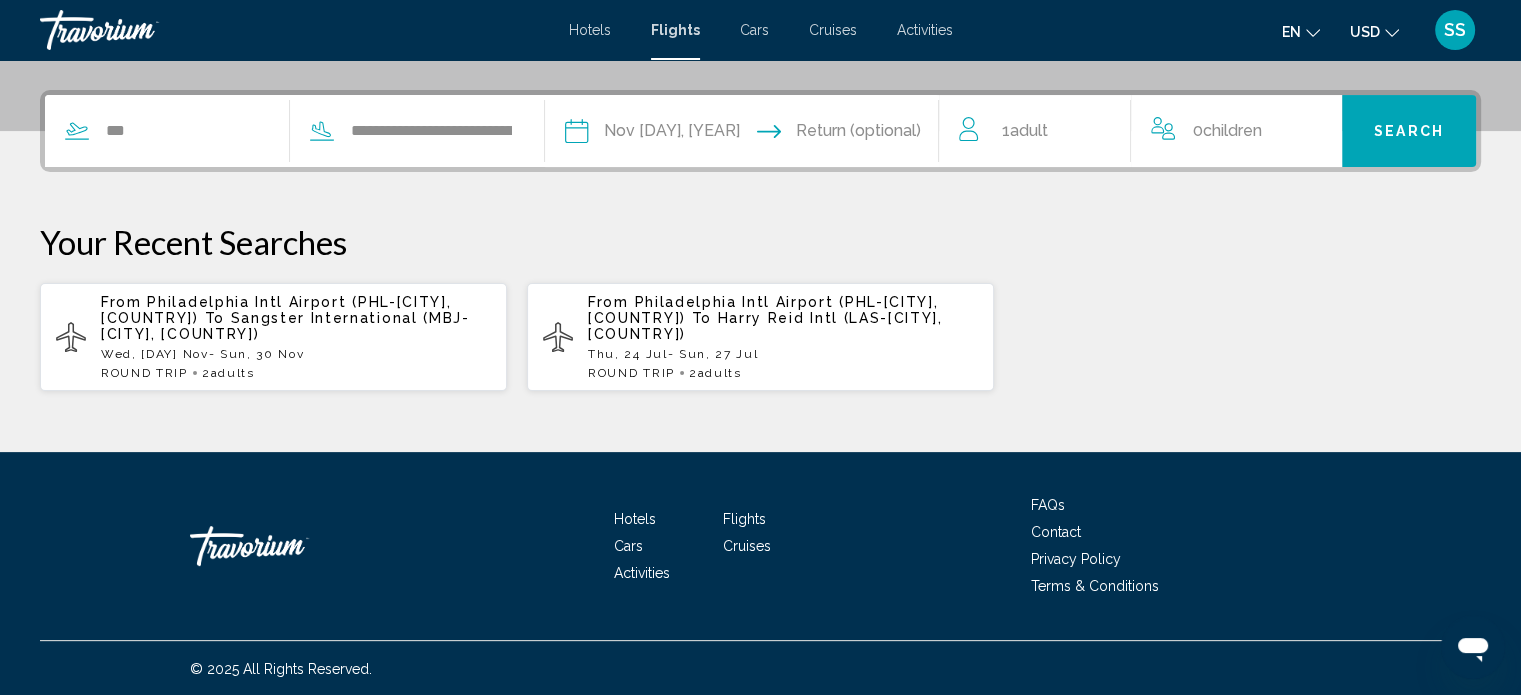 click at bounding box center [849, 134] 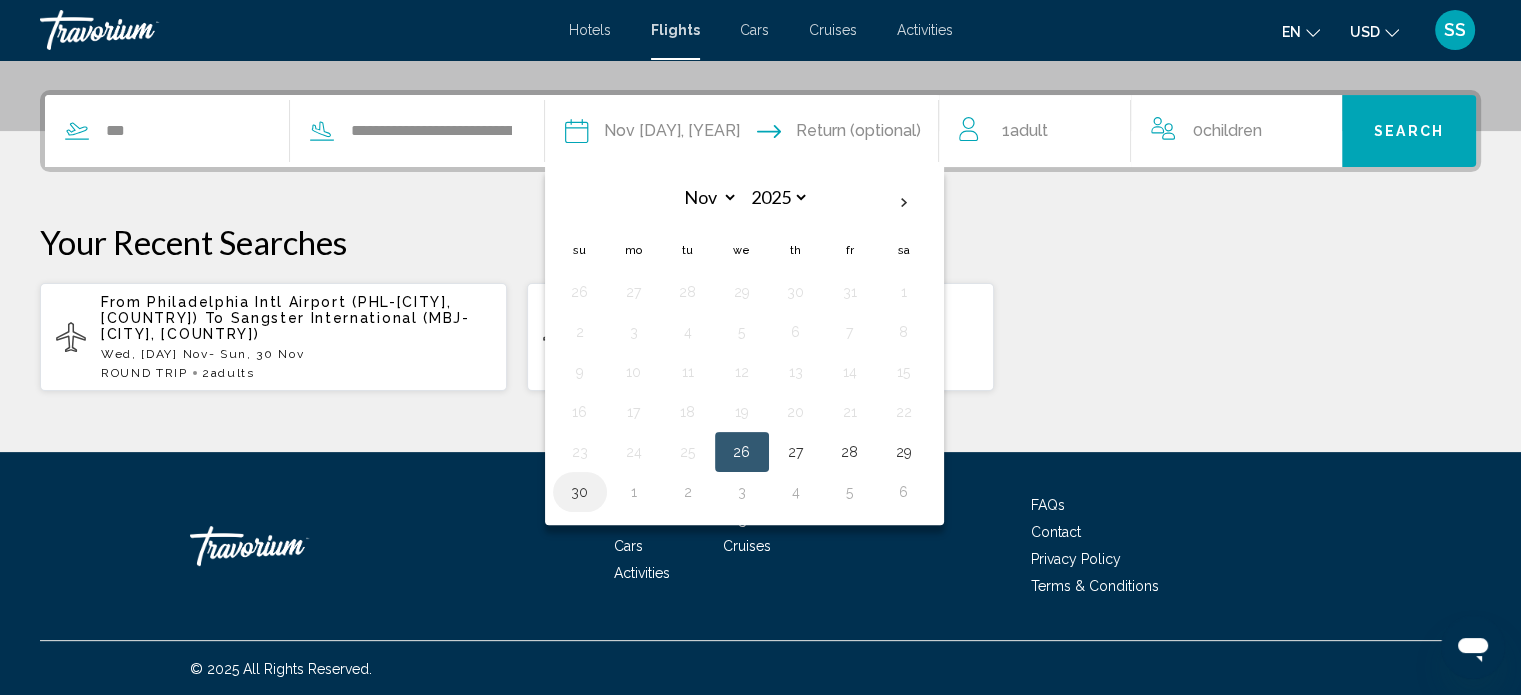 click on "30" at bounding box center [580, 492] 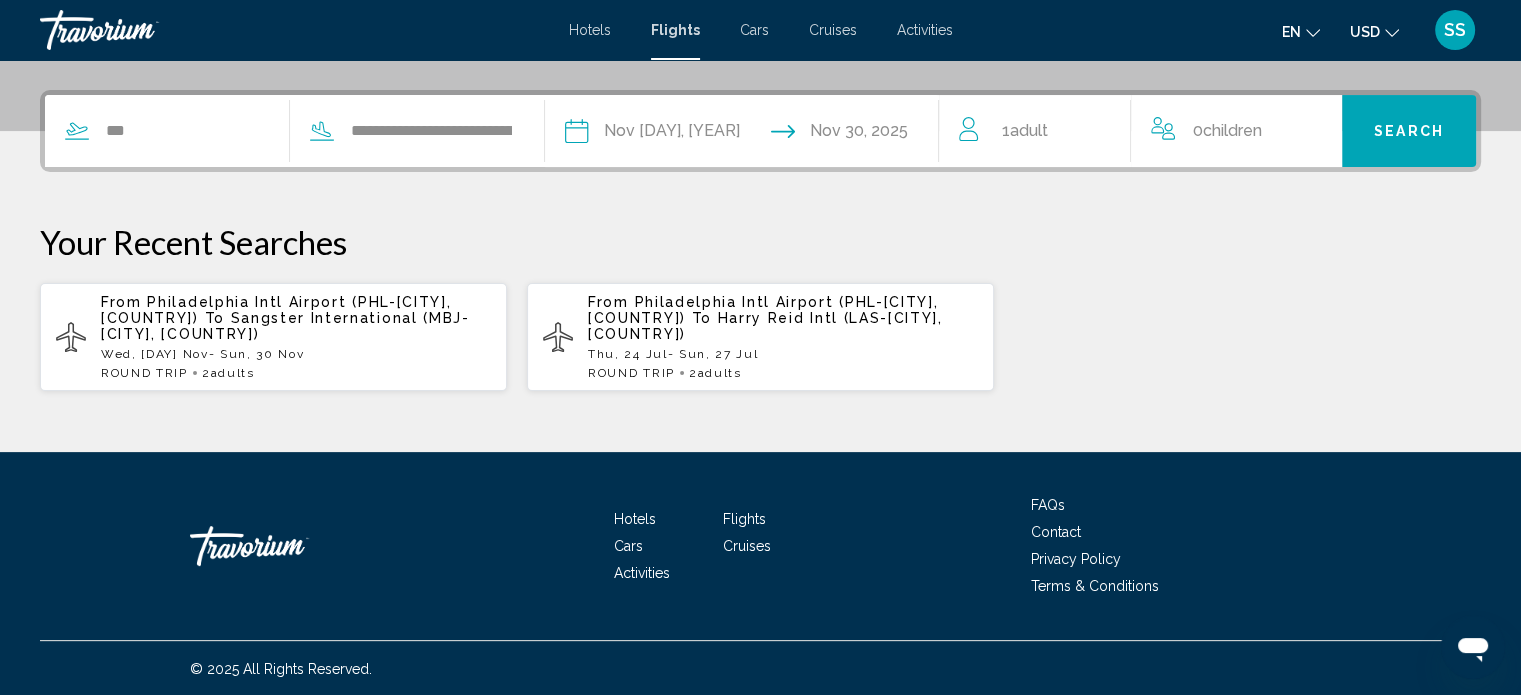 click on "1  Adult Adults" at bounding box center (1024, 131) 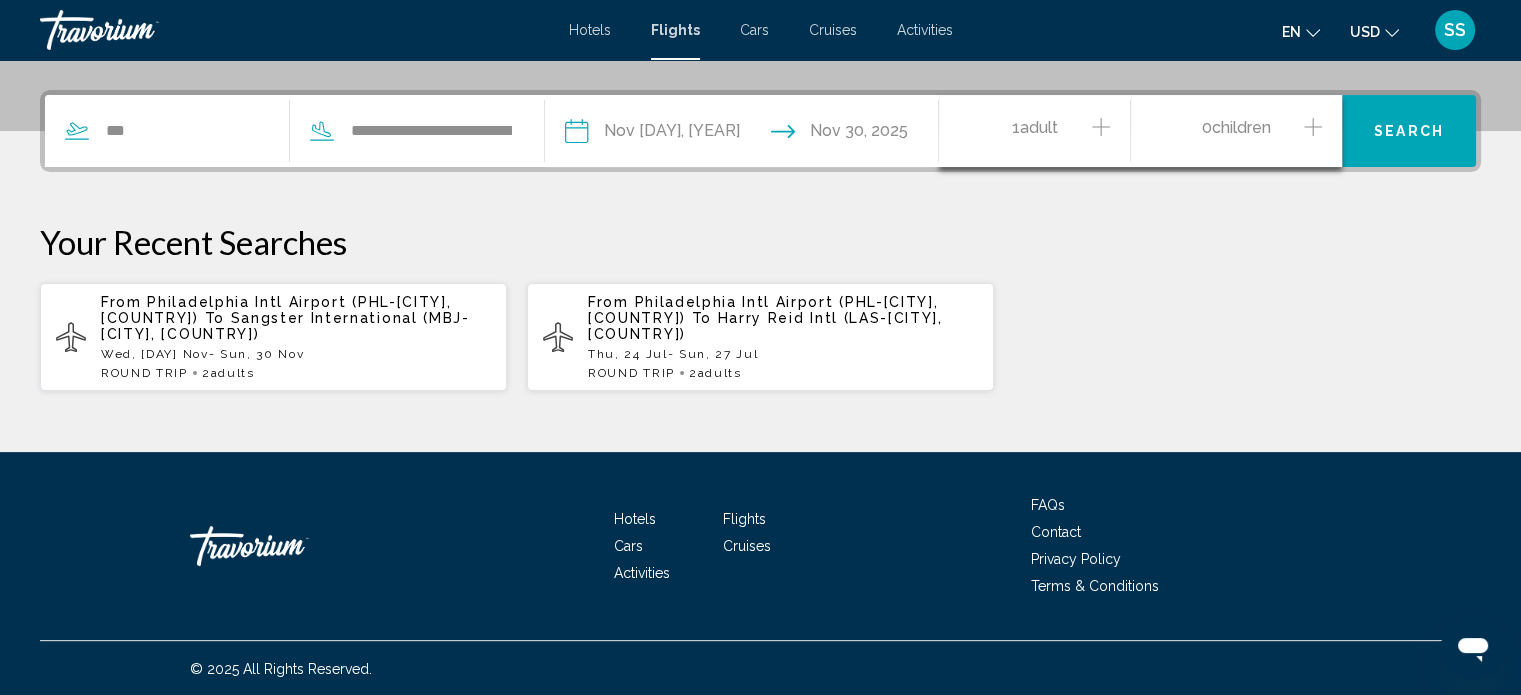 click at bounding box center [1101, 127] 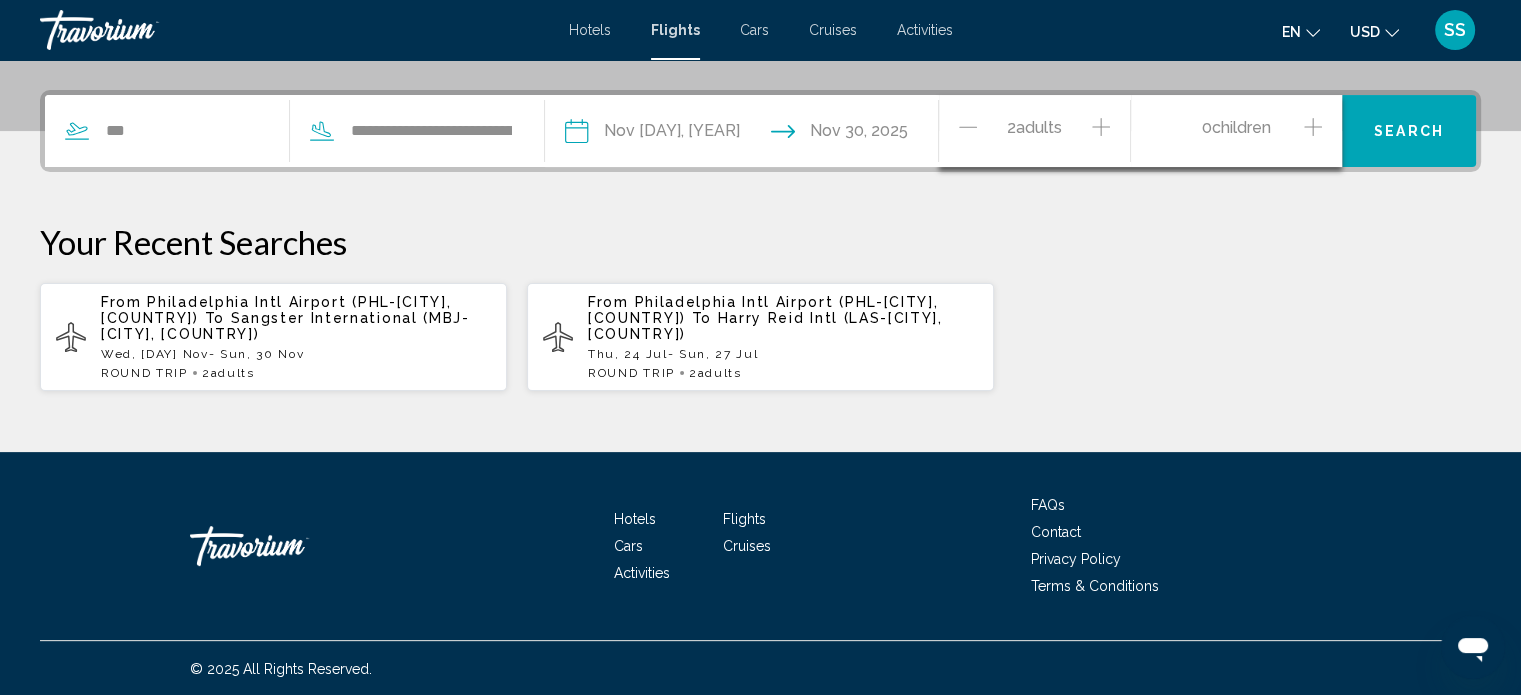 click on "Search" at bounding box center (1409, 131) 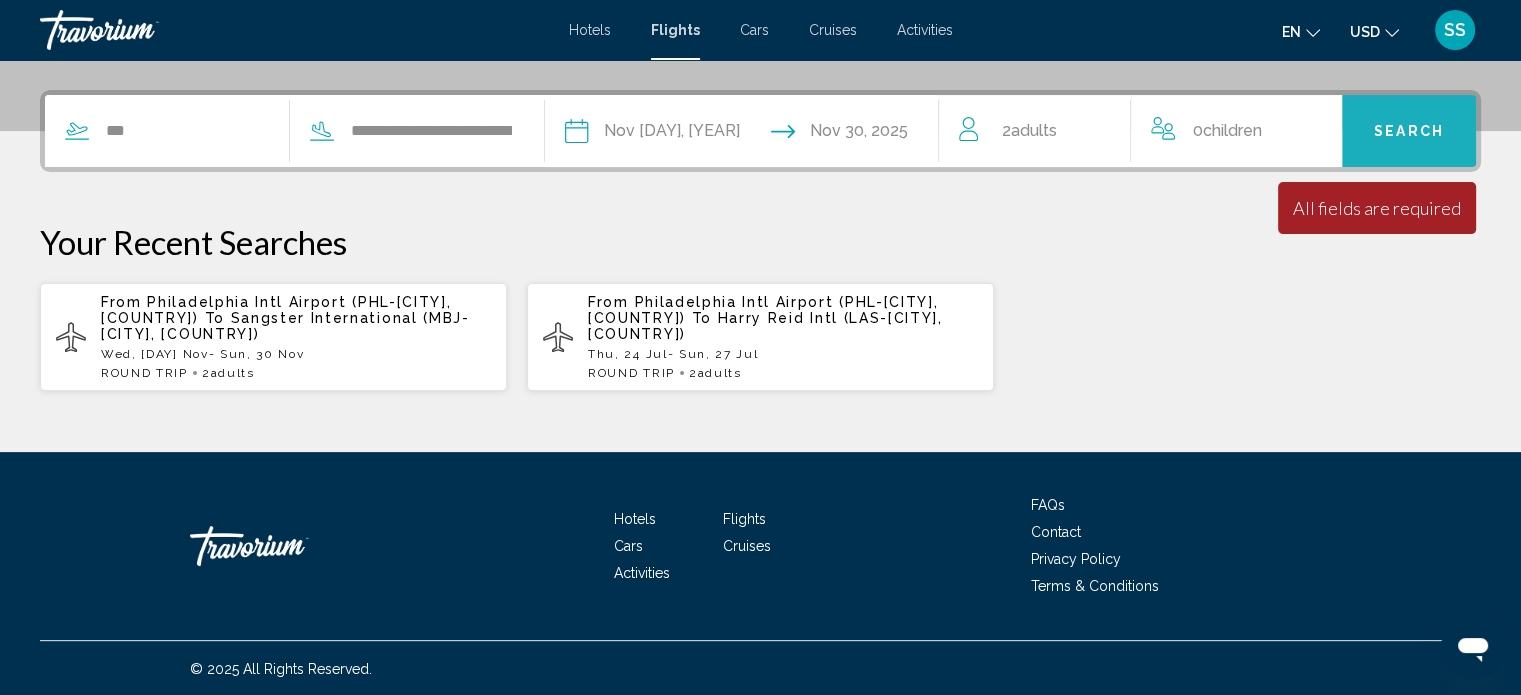 click on "Search" at bounding box center (1409, 132) 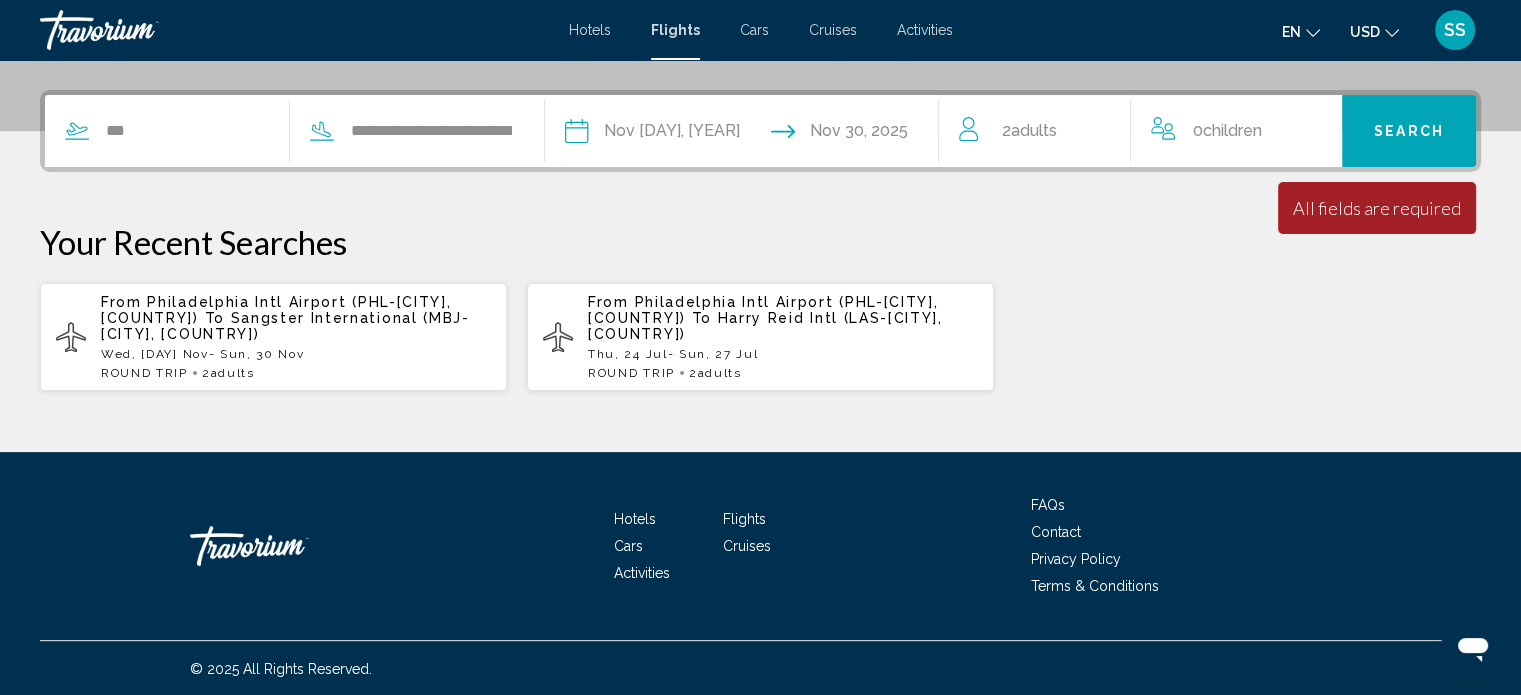 click on "Children" at bounding box center [1232, 130] 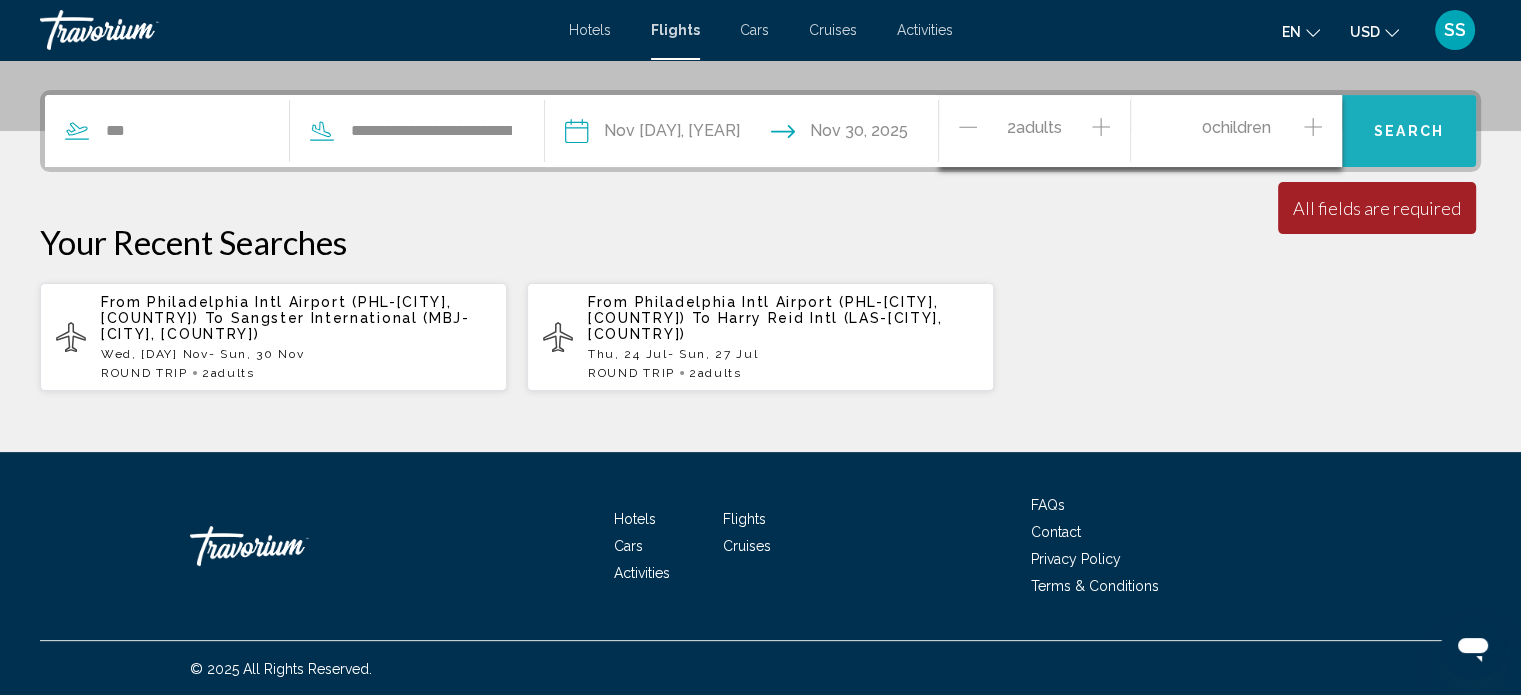 click on "Search" at bounding box center (1409, 132) 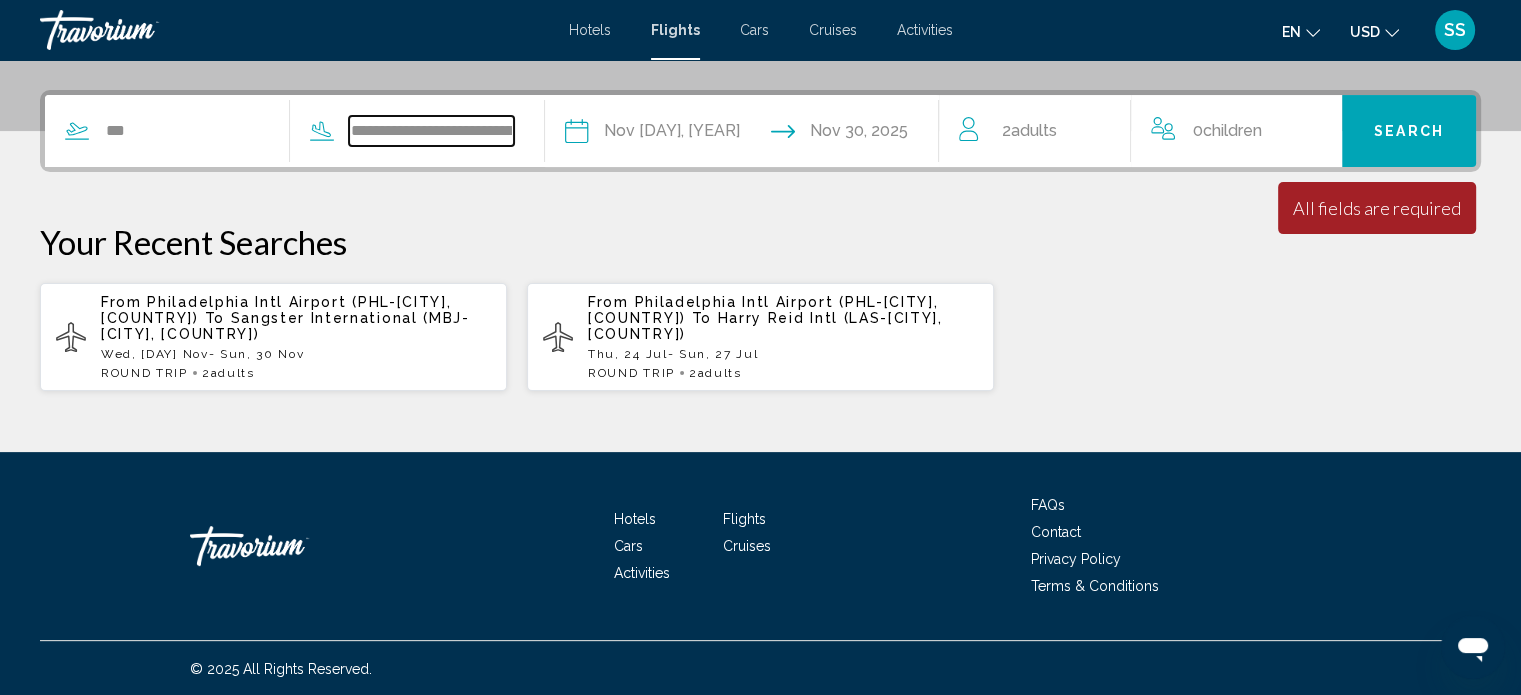 click on "**********" at bounding box center [431, 131] 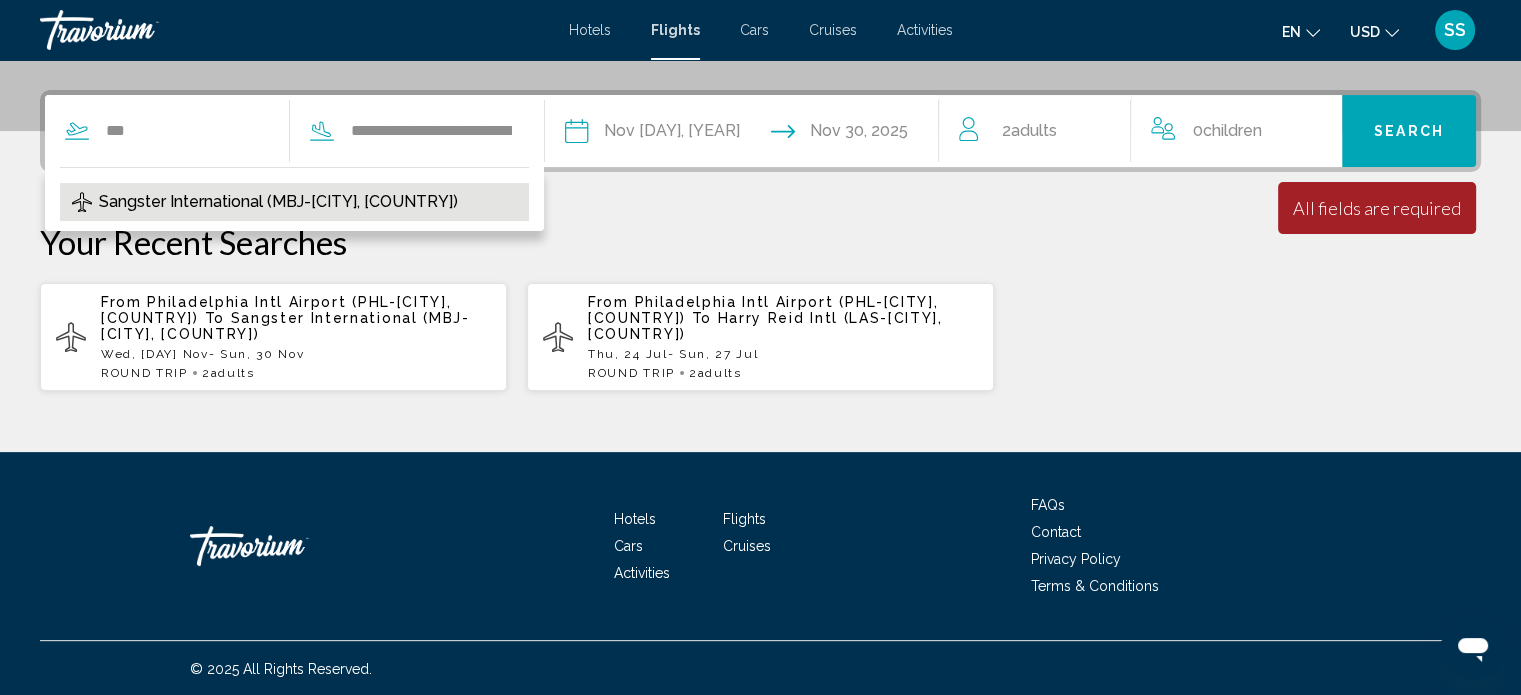 click on "Sangster International (MBJ-[CITY], [COUNTRY])" at bounding box center [278, 202] 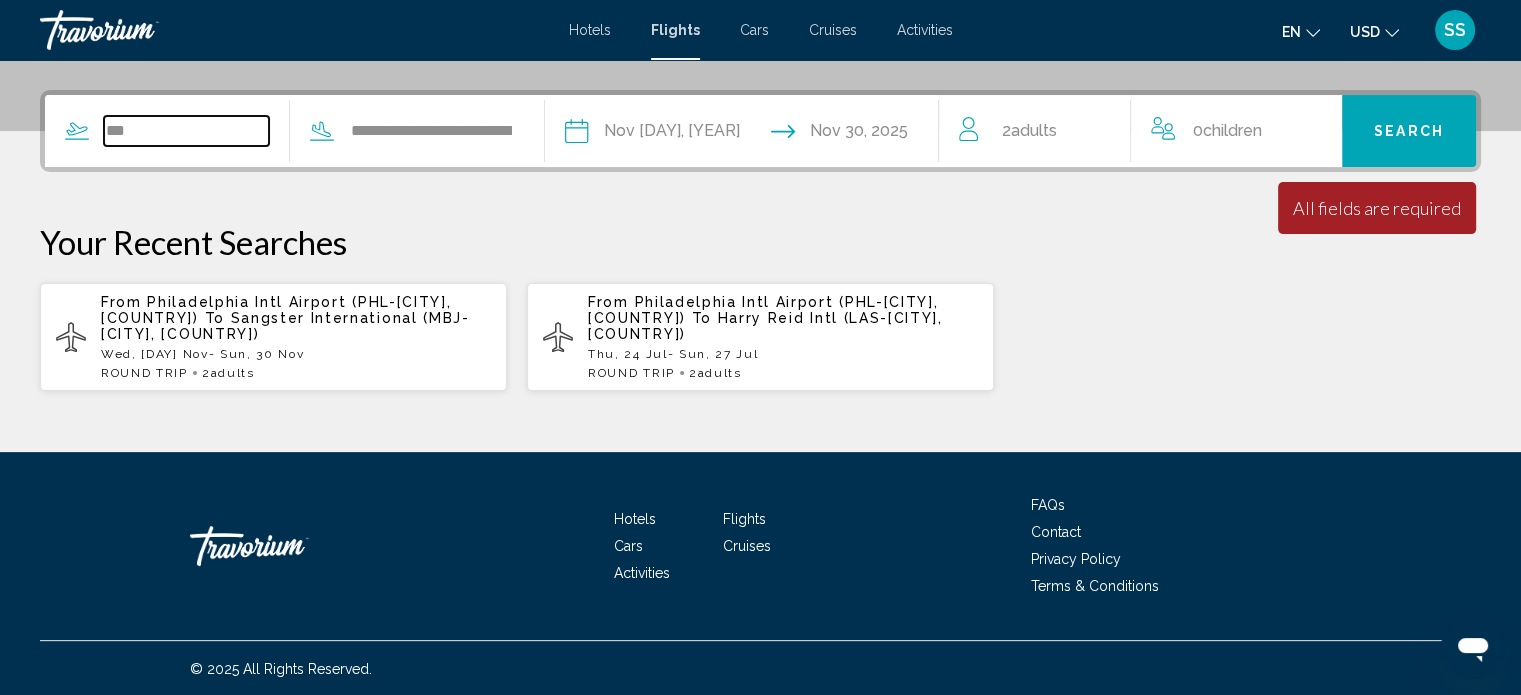 click on "***" at bounding box center (186, 131) 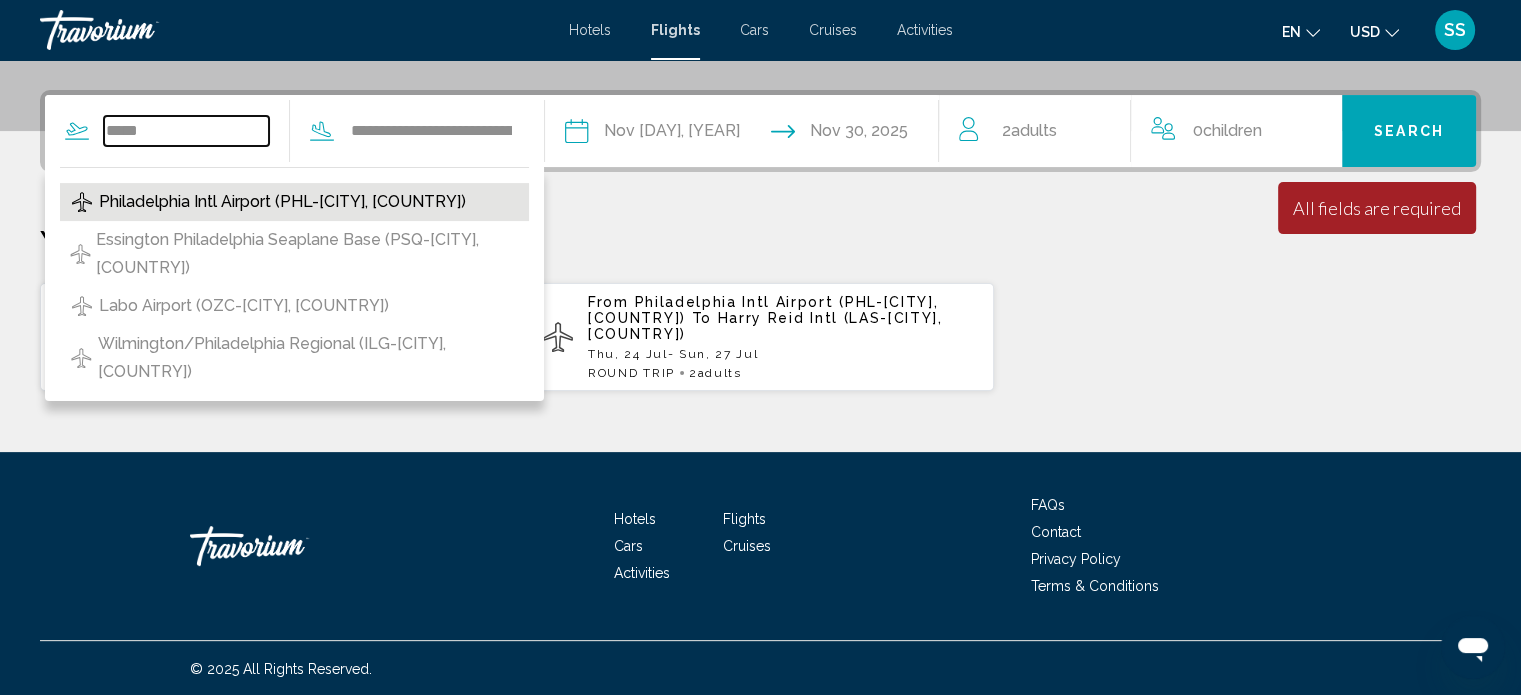 type on "*****" 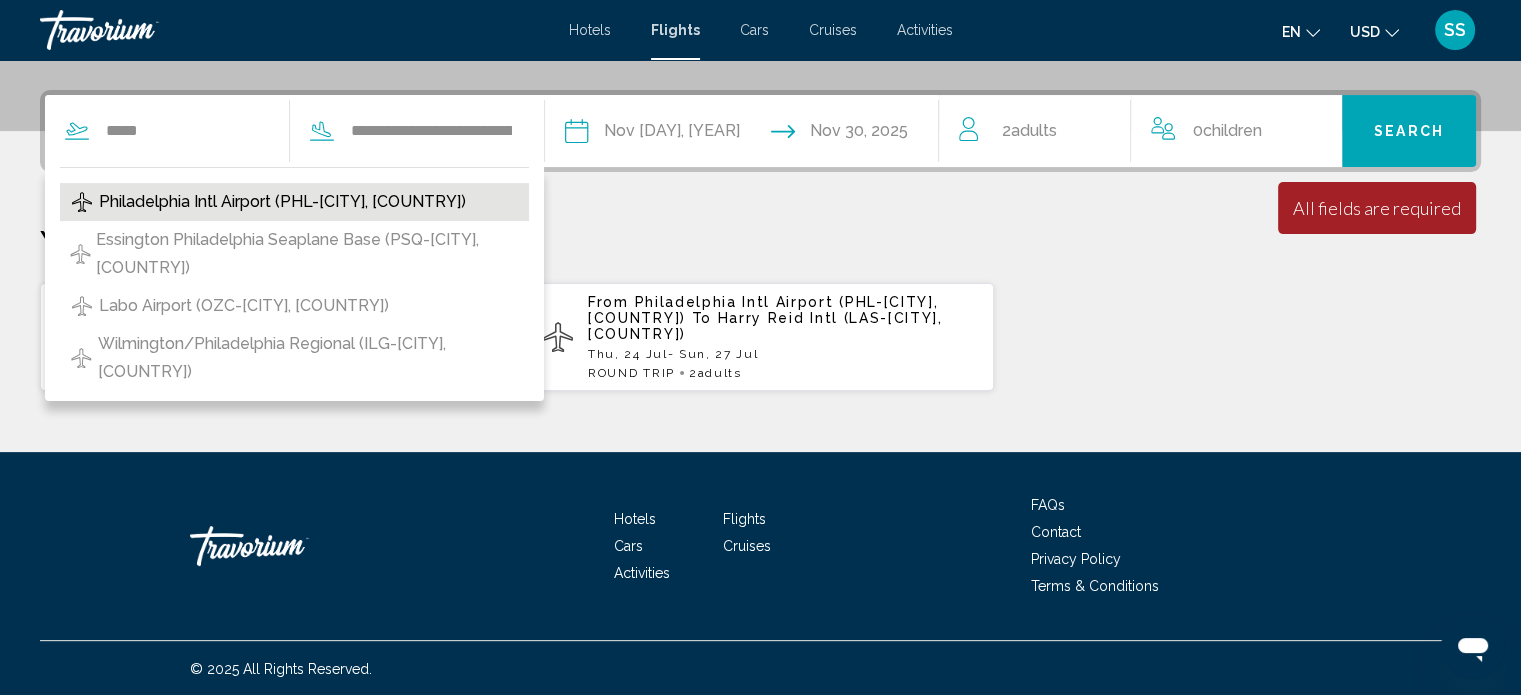 click on "Philadelphia Intl Airport (PHL-[CITY], [COUNTRY])" at bounding box center (282, 202) 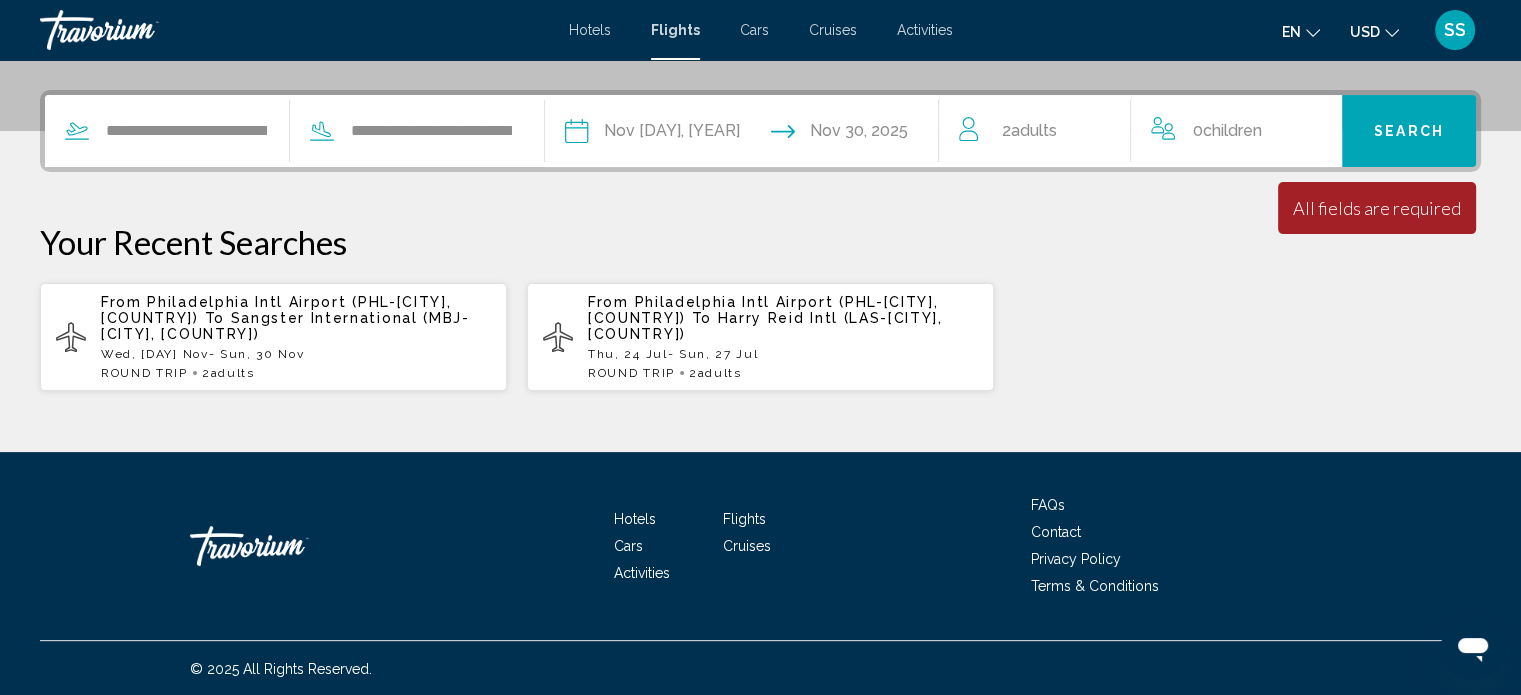 click on "Search" at bounding box center [1409, 132] 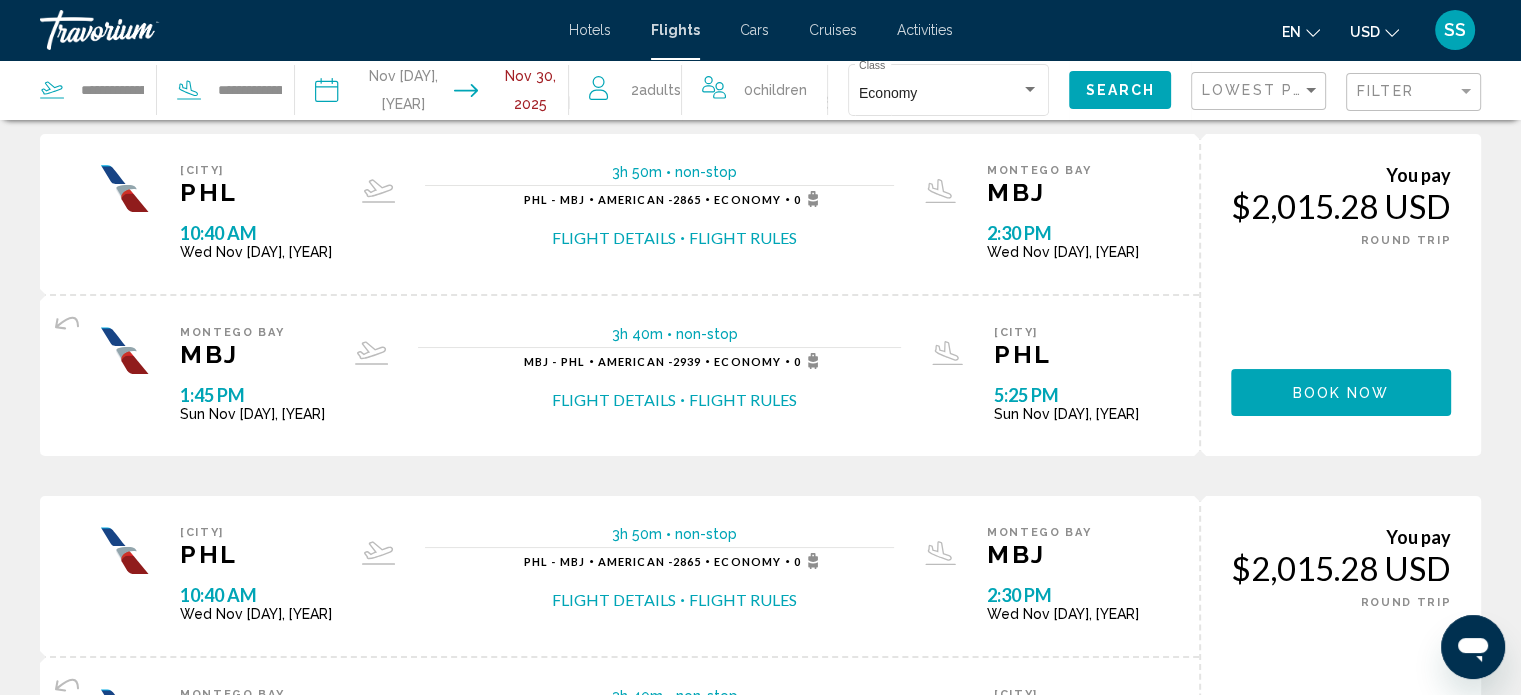 scroll, scrollTop: 0, scrollLeft: 0, axis: both 